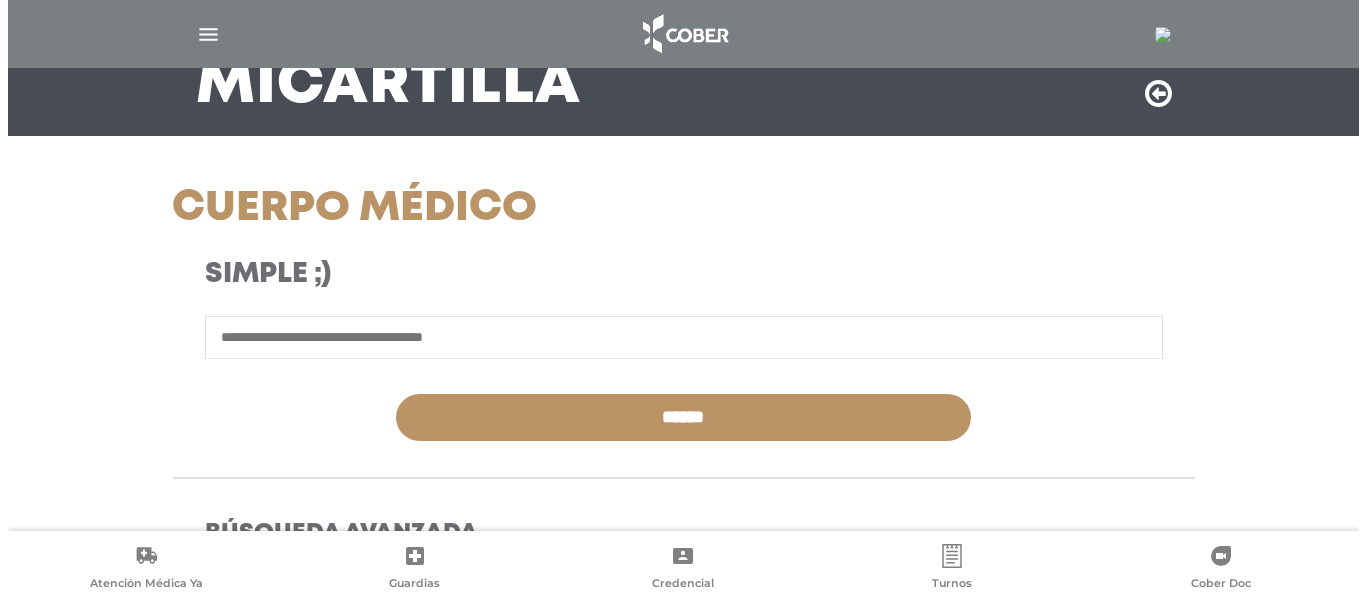 scroll, scrollTop: 172, scrollLeft: 0, axis: vertical 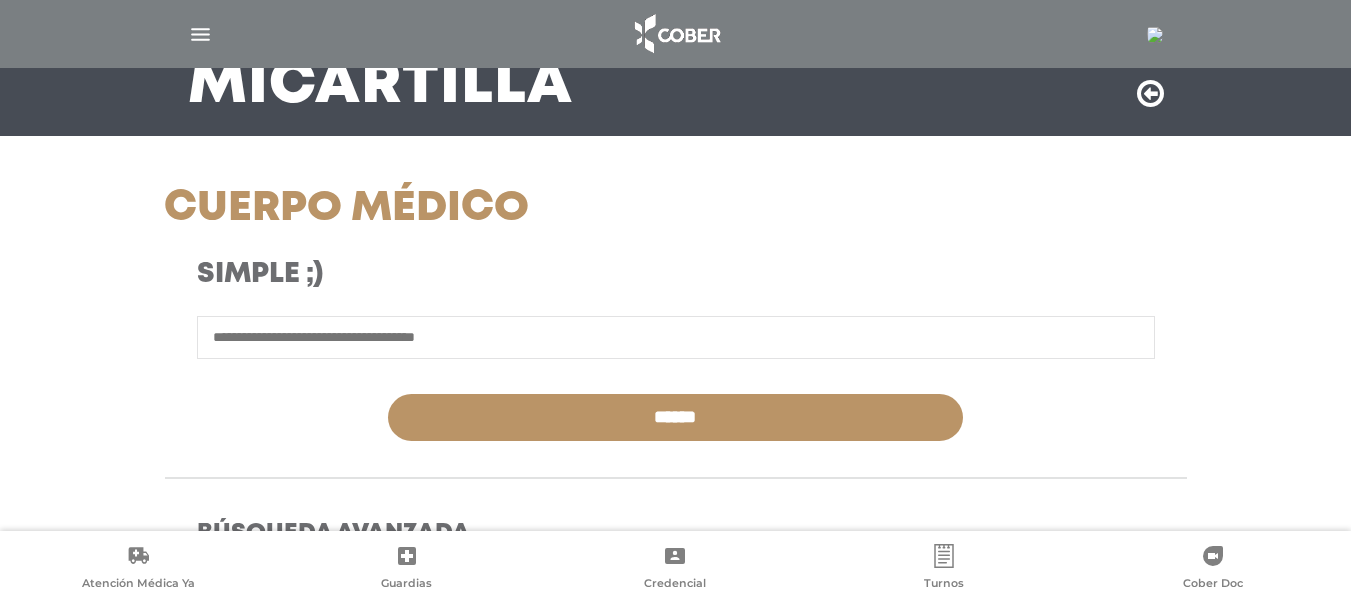 click at bounding box center [1155, 35] 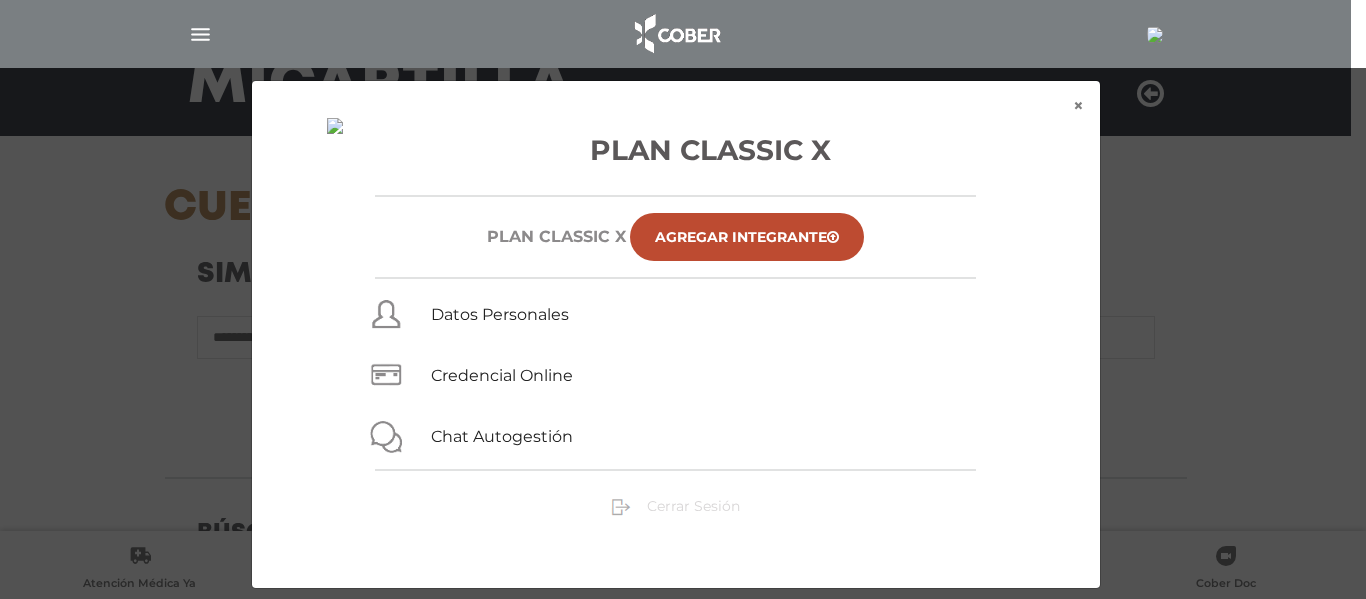 click on "Cerrar Sesión" at bounding box center (693, 506) 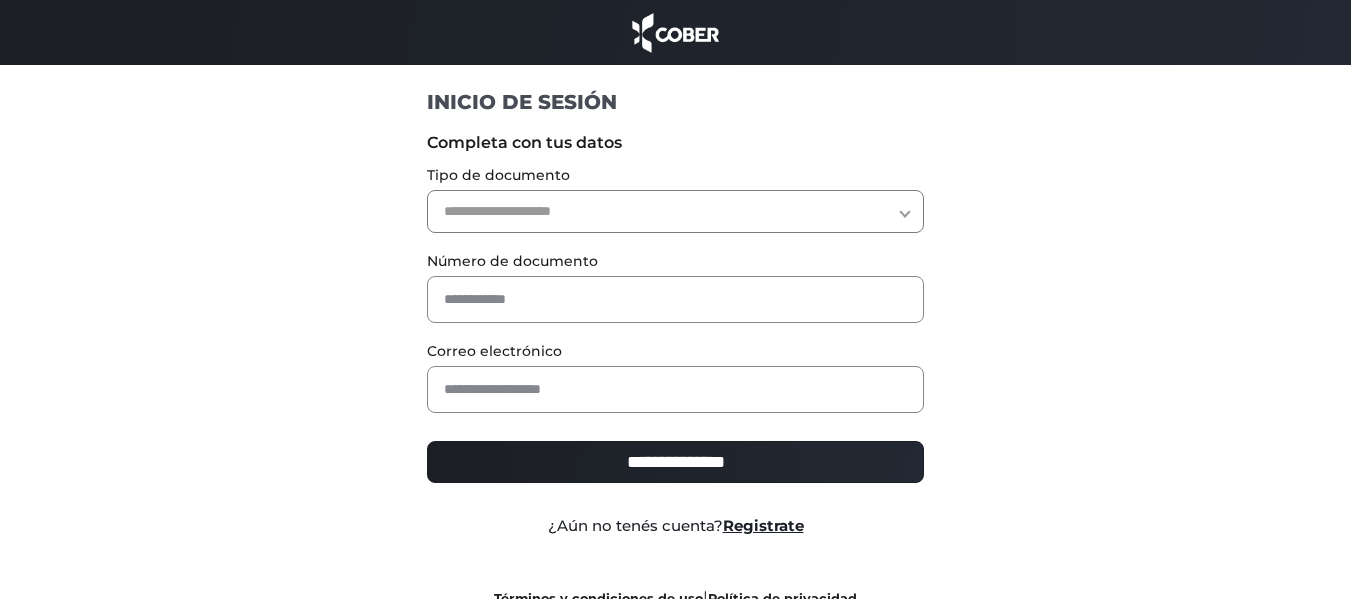 scroll, scrollTop: 0, scrollLeft: 0, axis: both 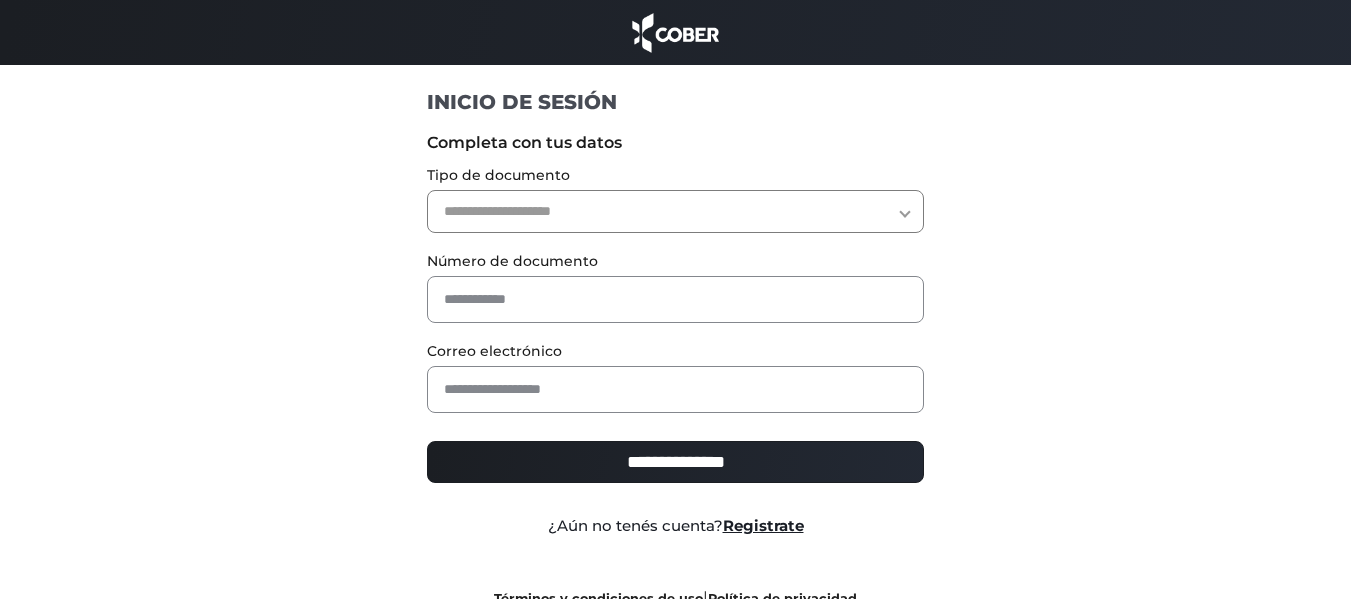 click on "**********" at bounding box center [675, 211] 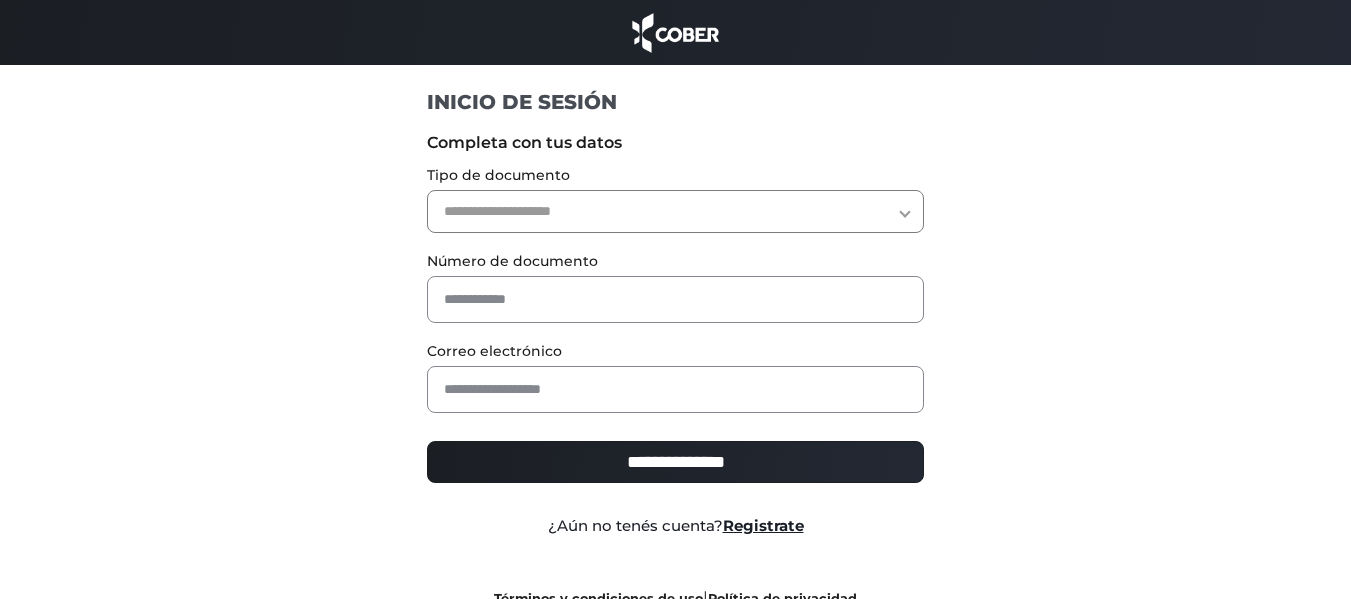 select on "***" 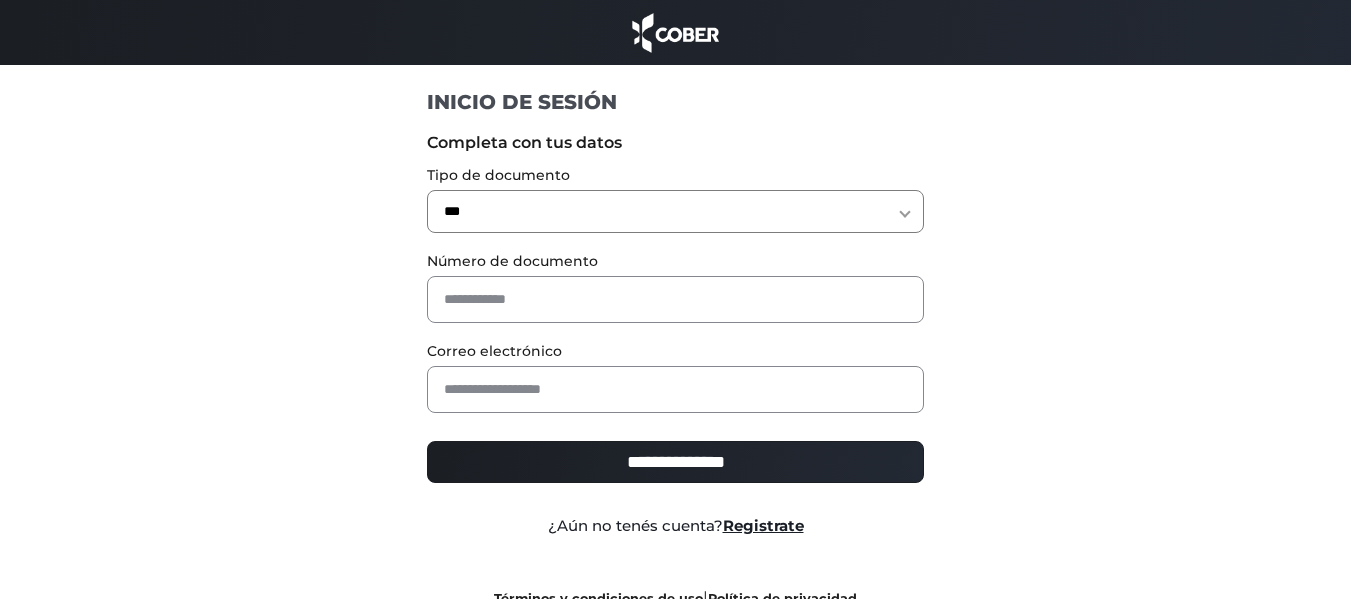 click on "**********" at bounding box center (675, 211) 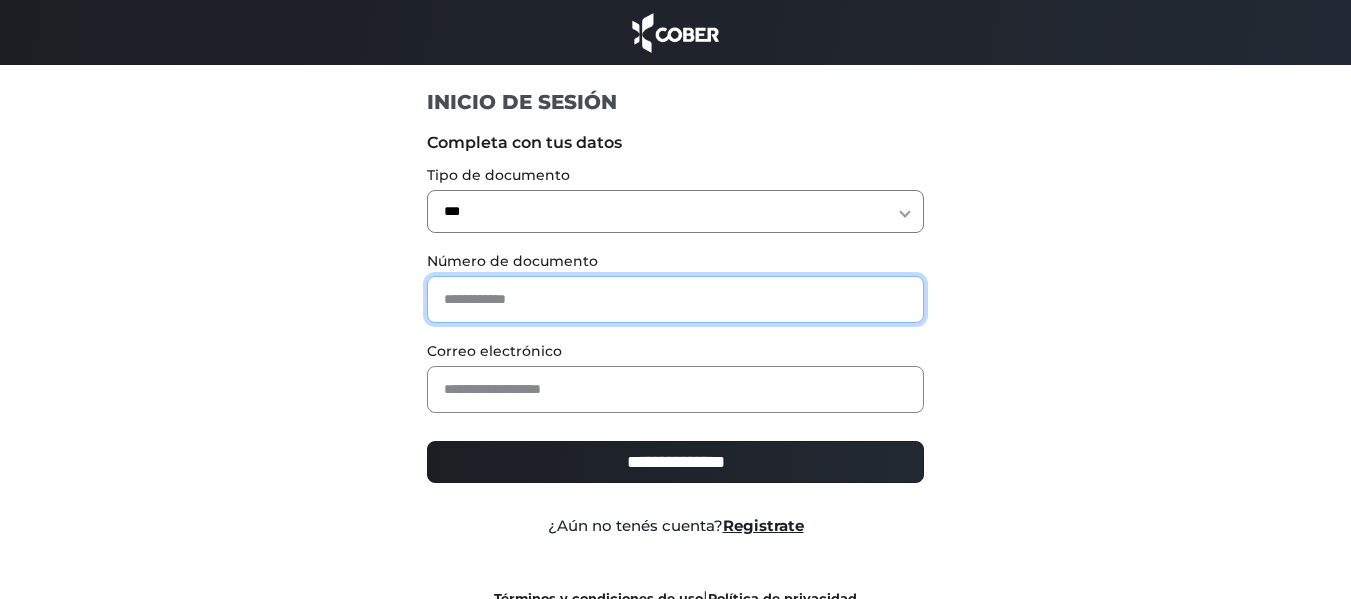 click at bounding box center (675, 299) 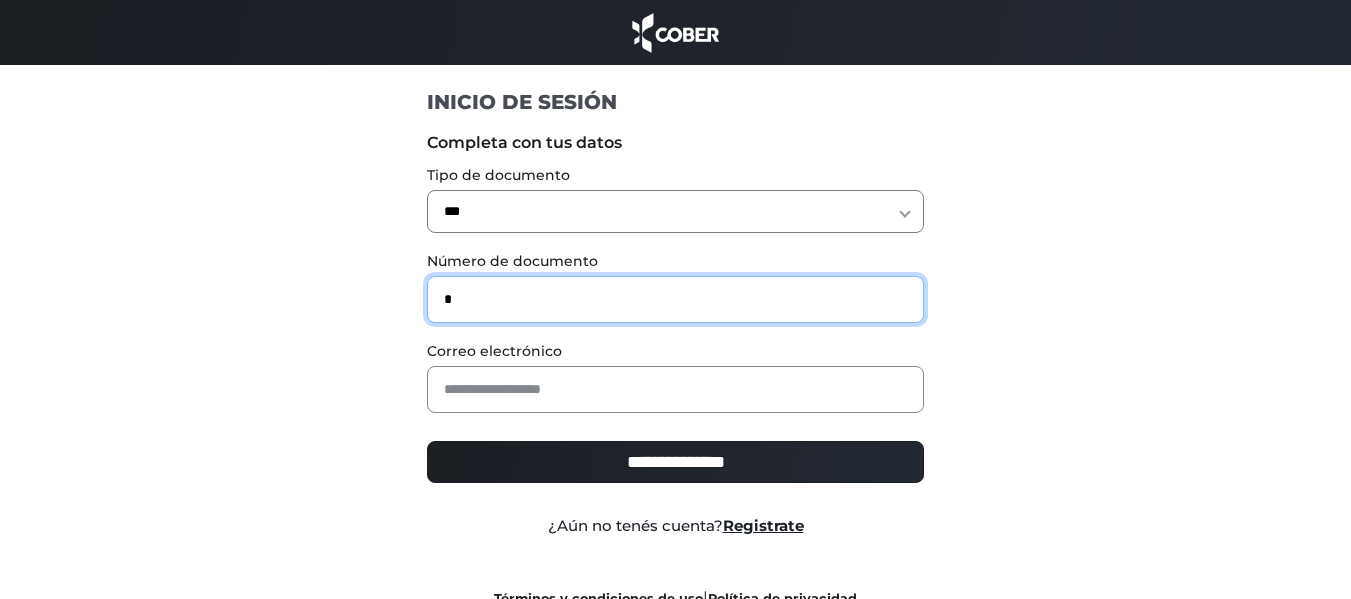 type on "*" 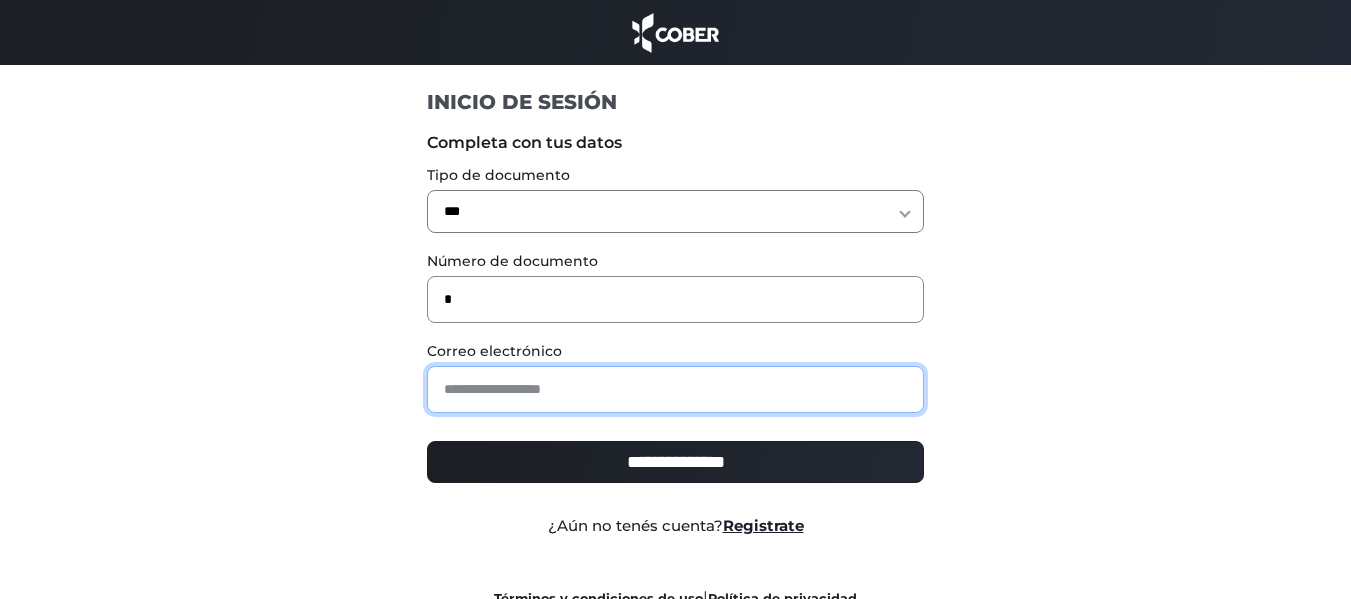click at bounding box center [675, 389] 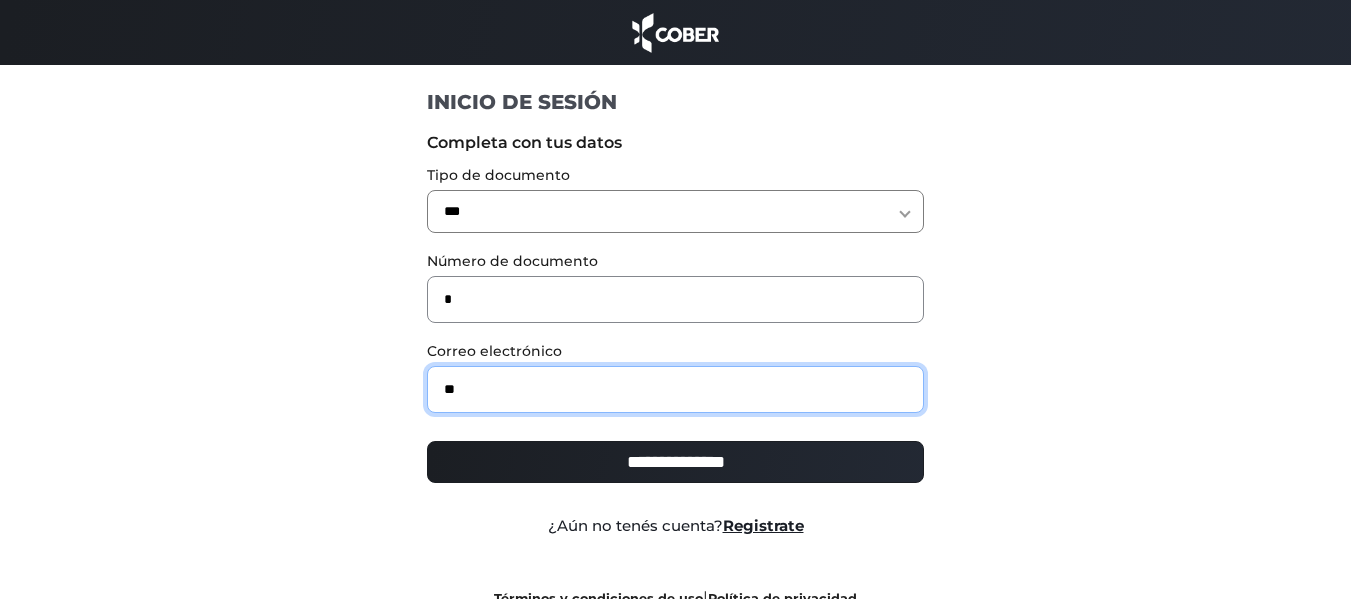type on "**********" 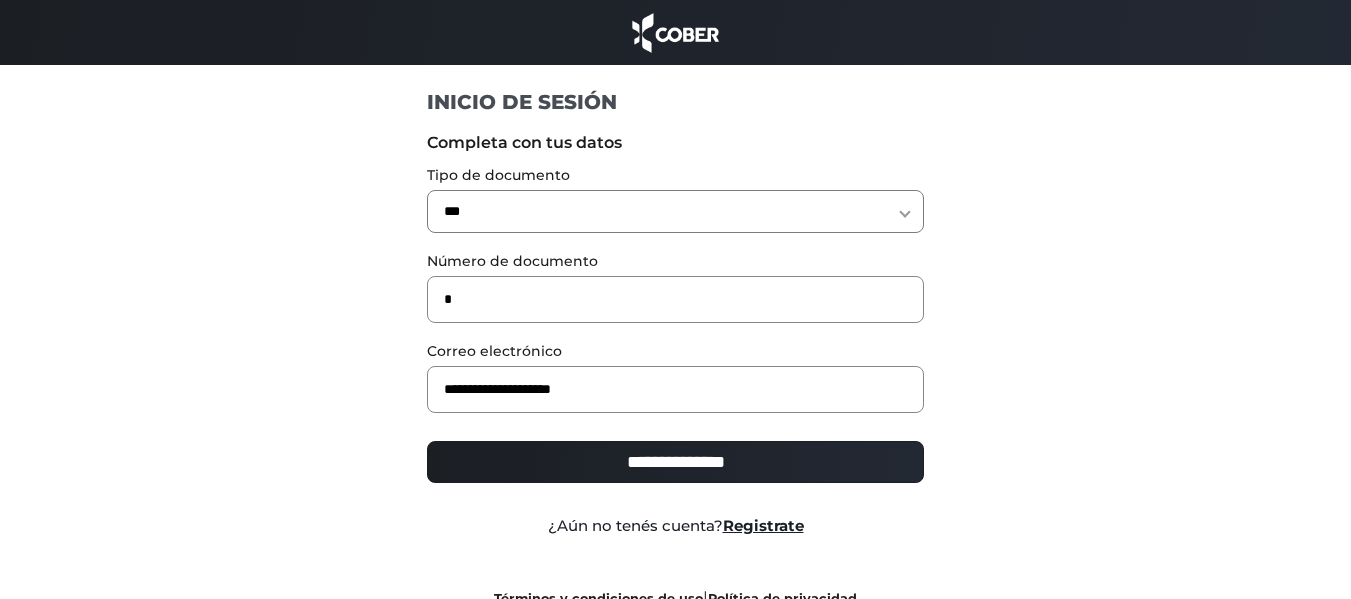 click on "**********" at bounding box center (675, 462) 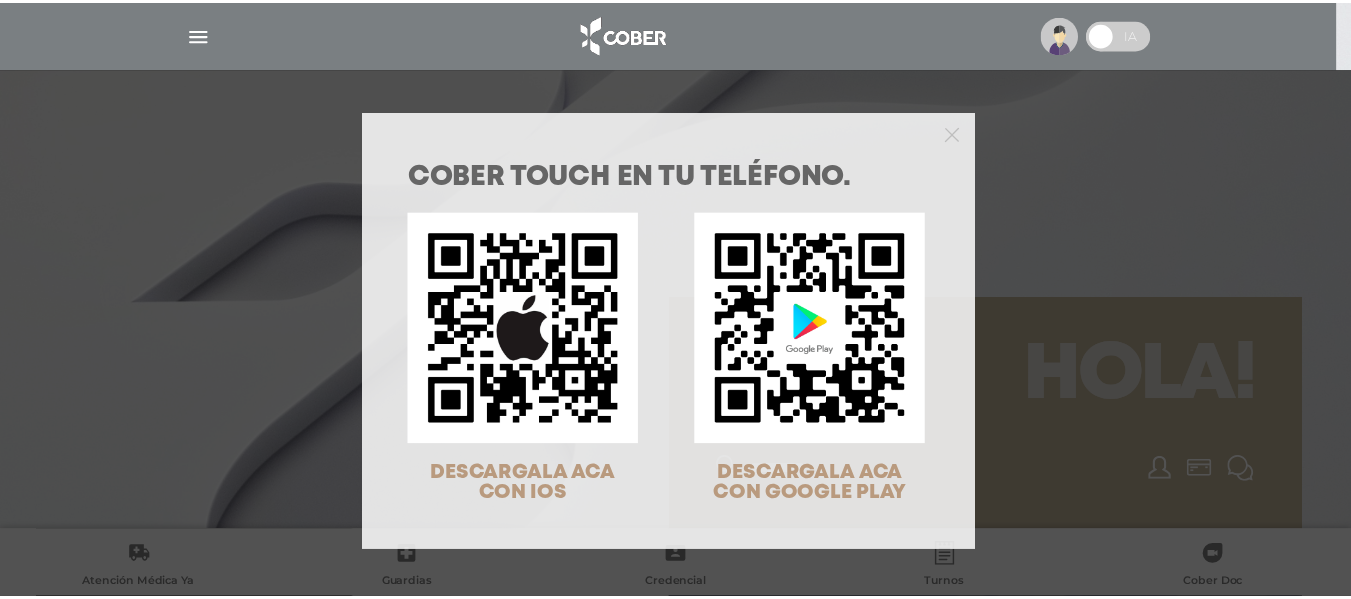 scroll, scrollTop: 0, scrollLeft: 0, axis: both 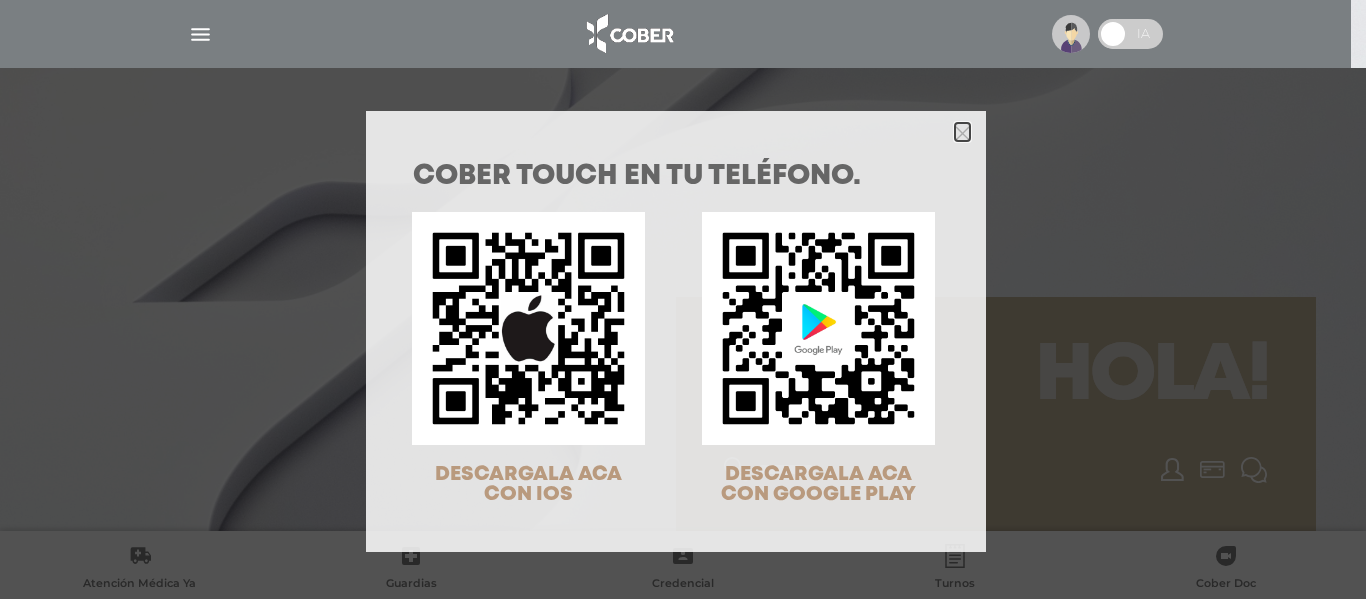 click 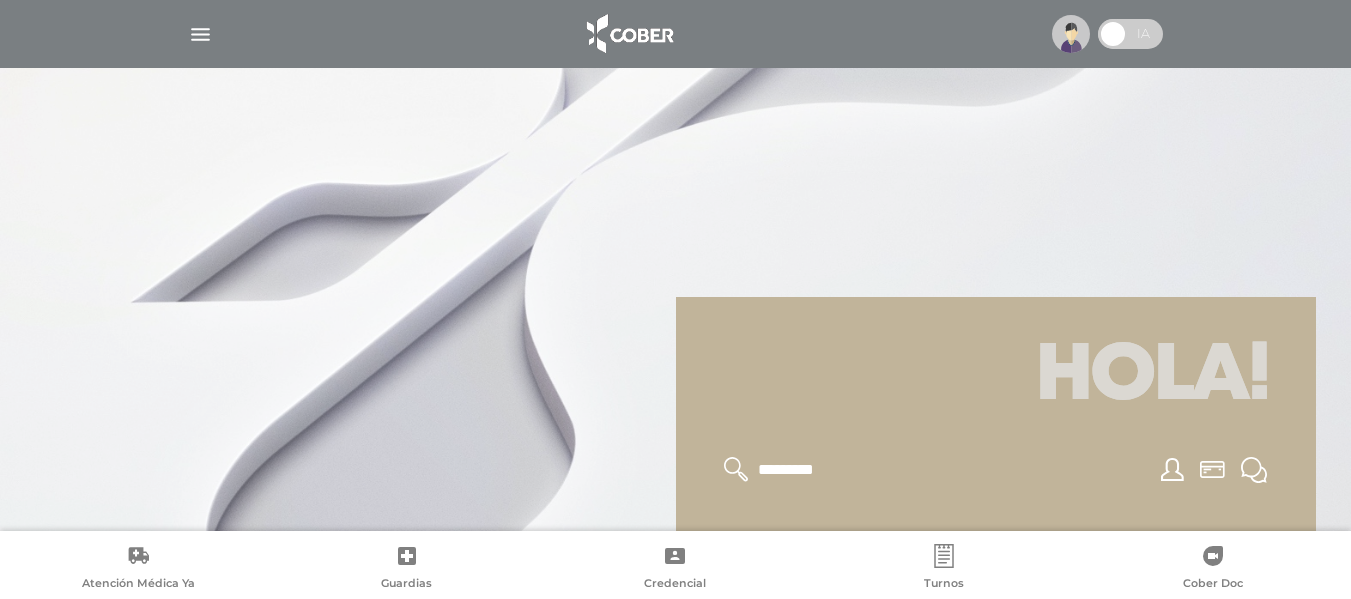 click at bounding box center [1071, 34] 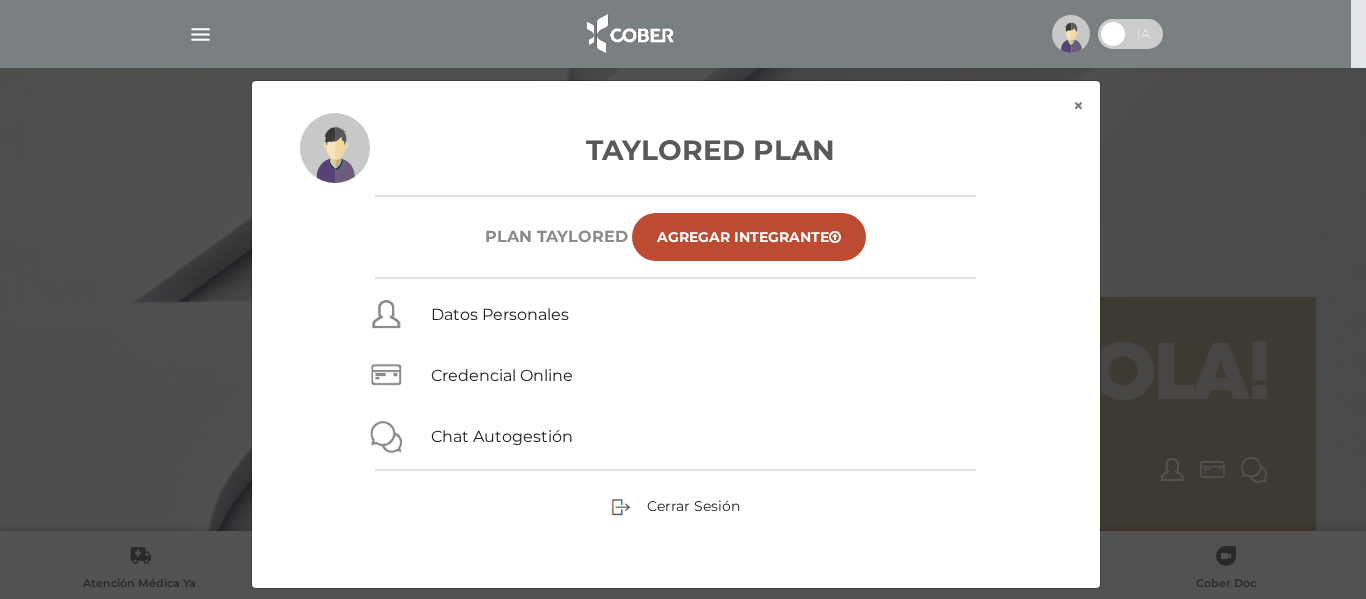click on "×
×
Taylored Plan
Plan TAYLORED
Agregar Integrante
Datos Personales
Credencial Online
Chat Autogestión
Cerrar Sesión" at bounding box center (683, 334) 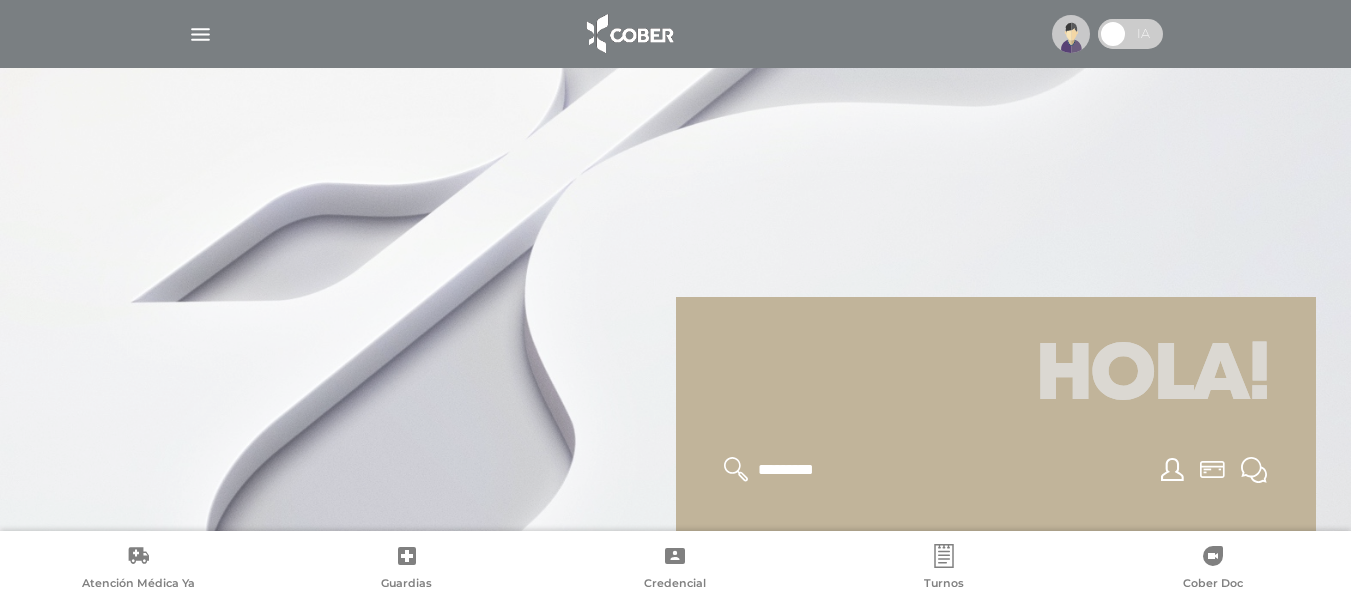 click at bounding box center (200, 34) 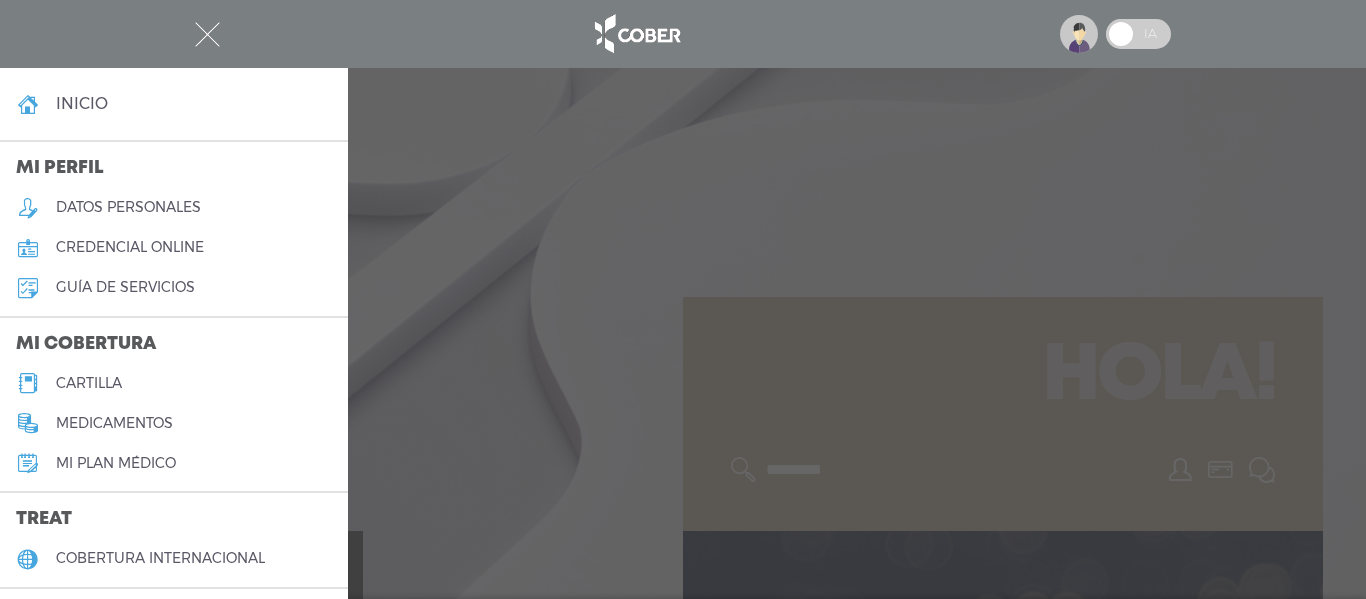 click on "cartilla" at bounding box center [89, 383] 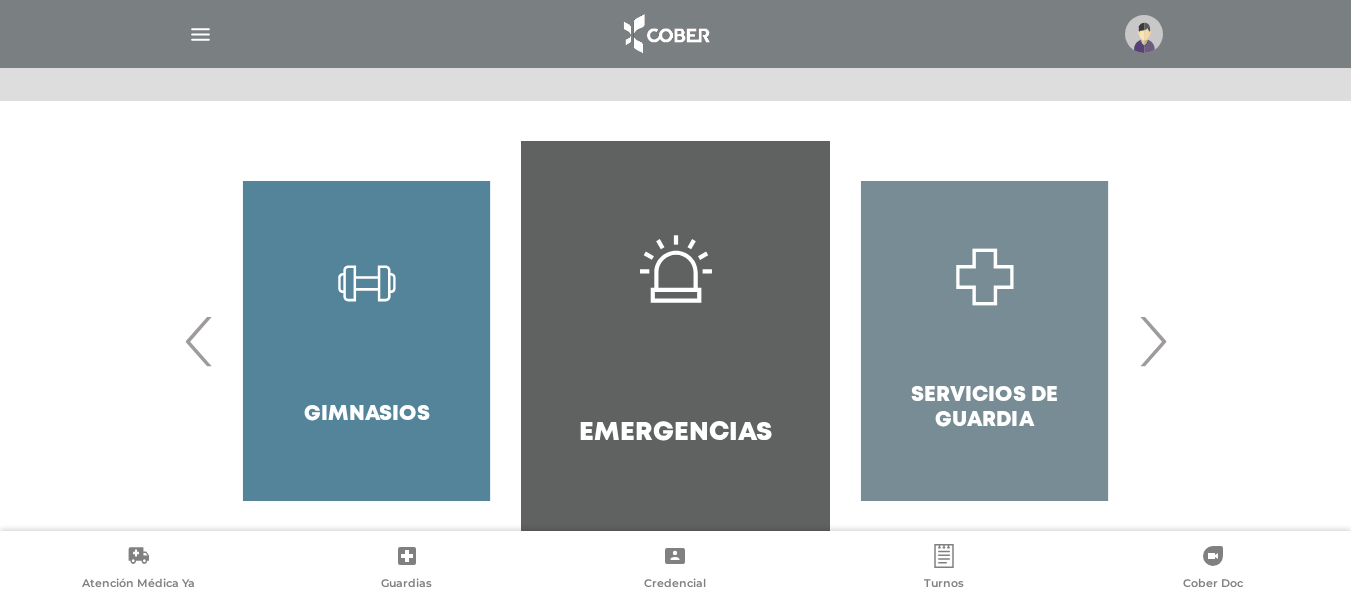 scroll, scrollTop: 428, scrollLeft: 0, axis: vertical 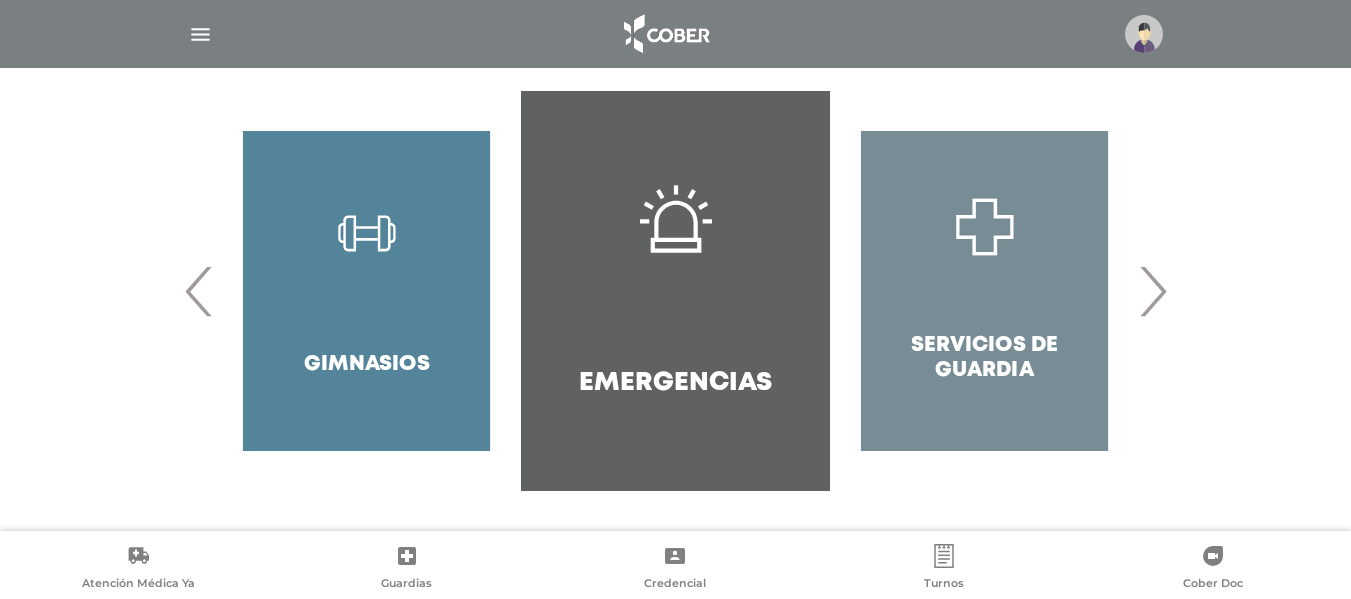 click on "›" at bounding box center (1152, 291) 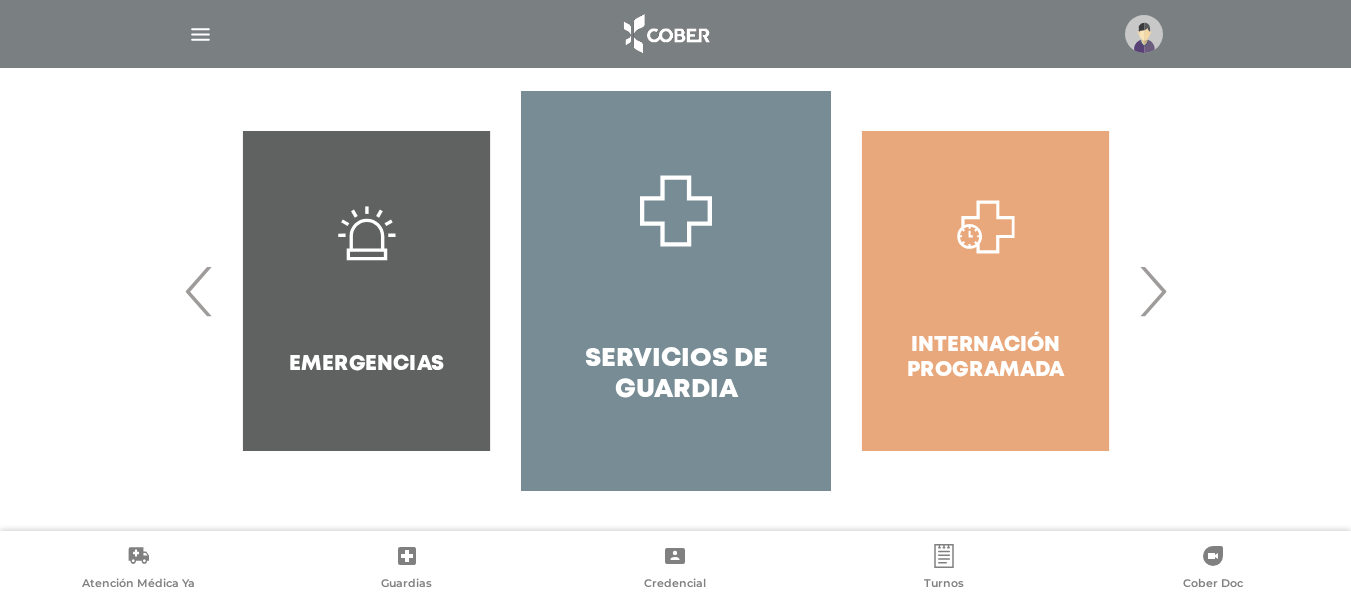 click on "›" at bounding box center (1152, 291) 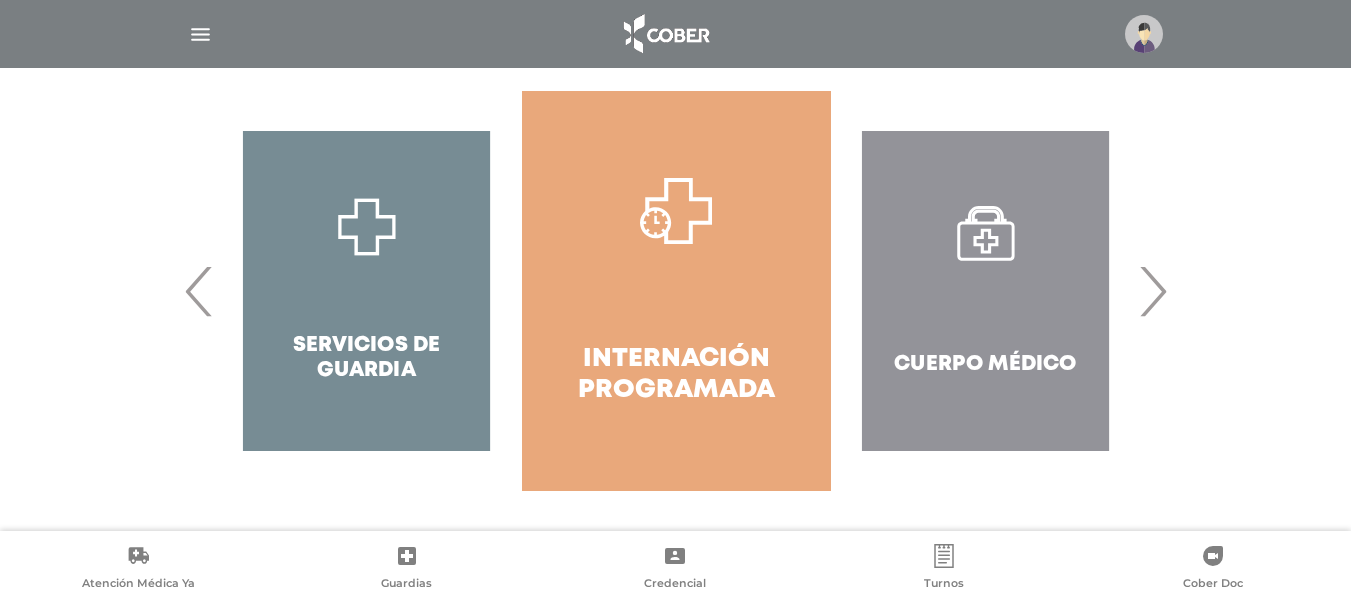 click on "›" at bounding box center (1152, 291) 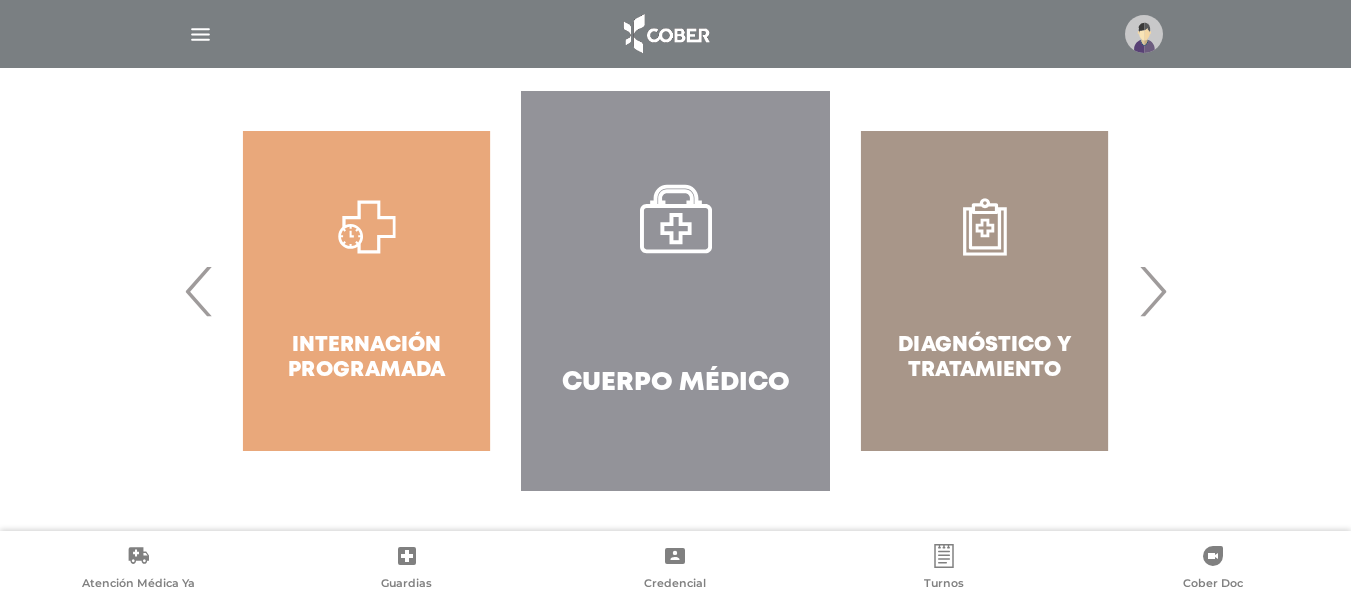 click on "Cuerpo Médico" at bounding box center [675, 291] 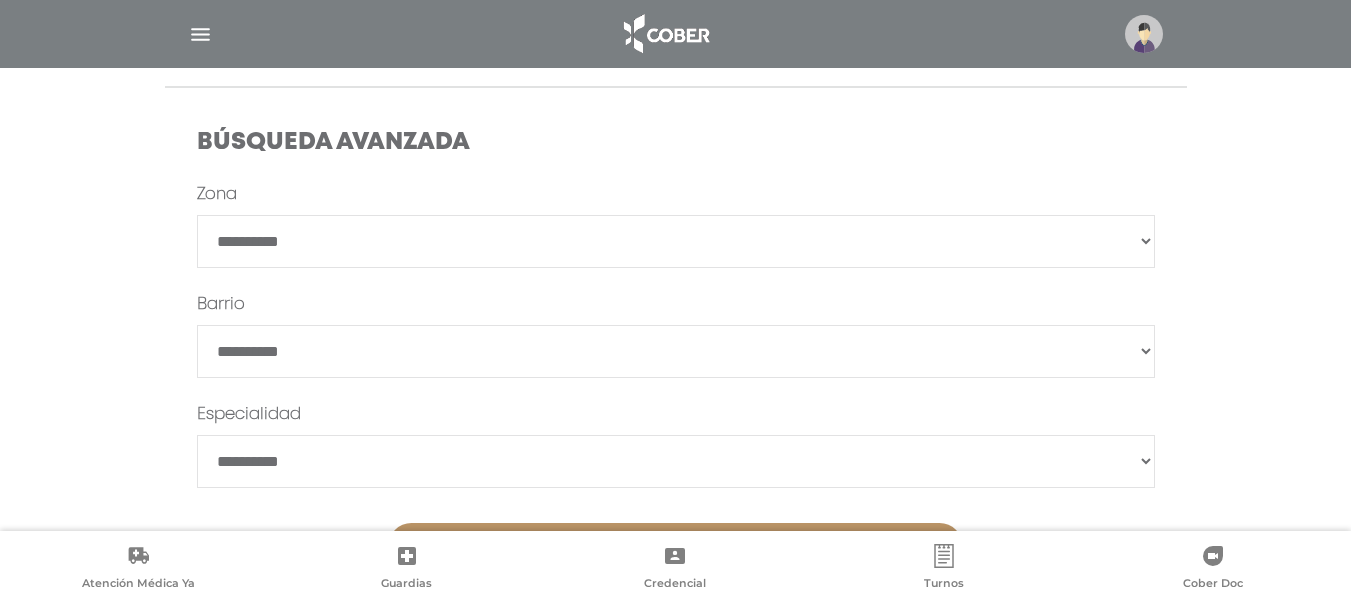 scroll, scrollTop: 572, scrollLeft: 0, axis: vertical 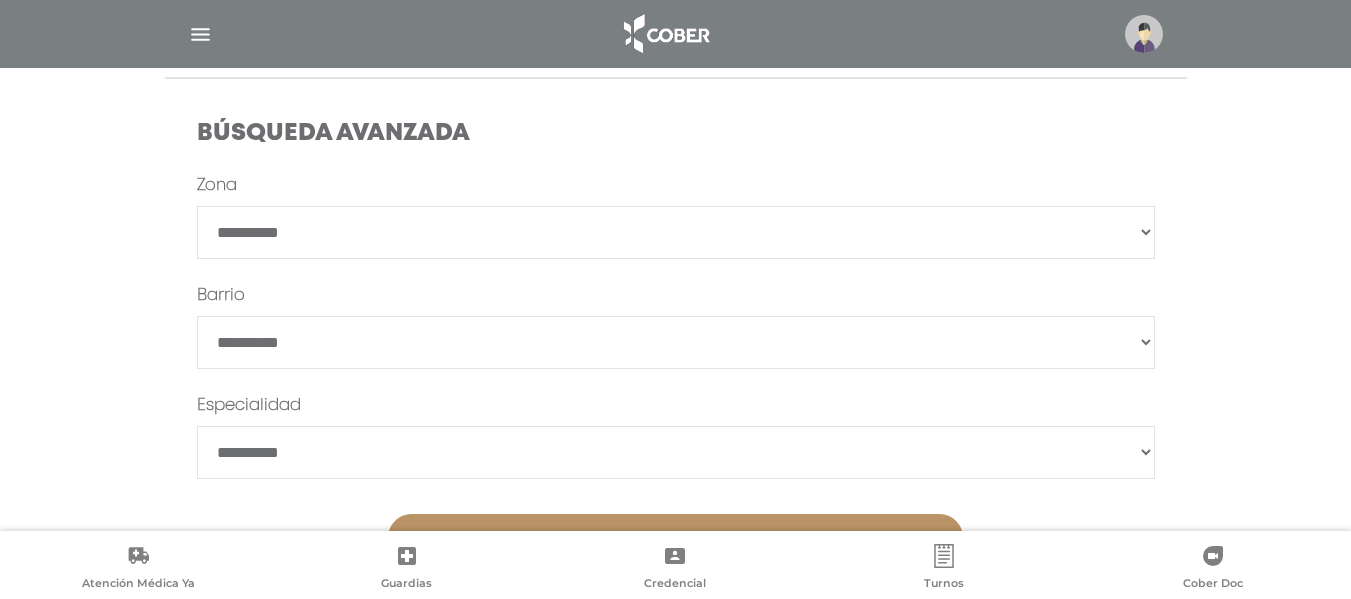 click on "**********" at bounding box center [676, 232] 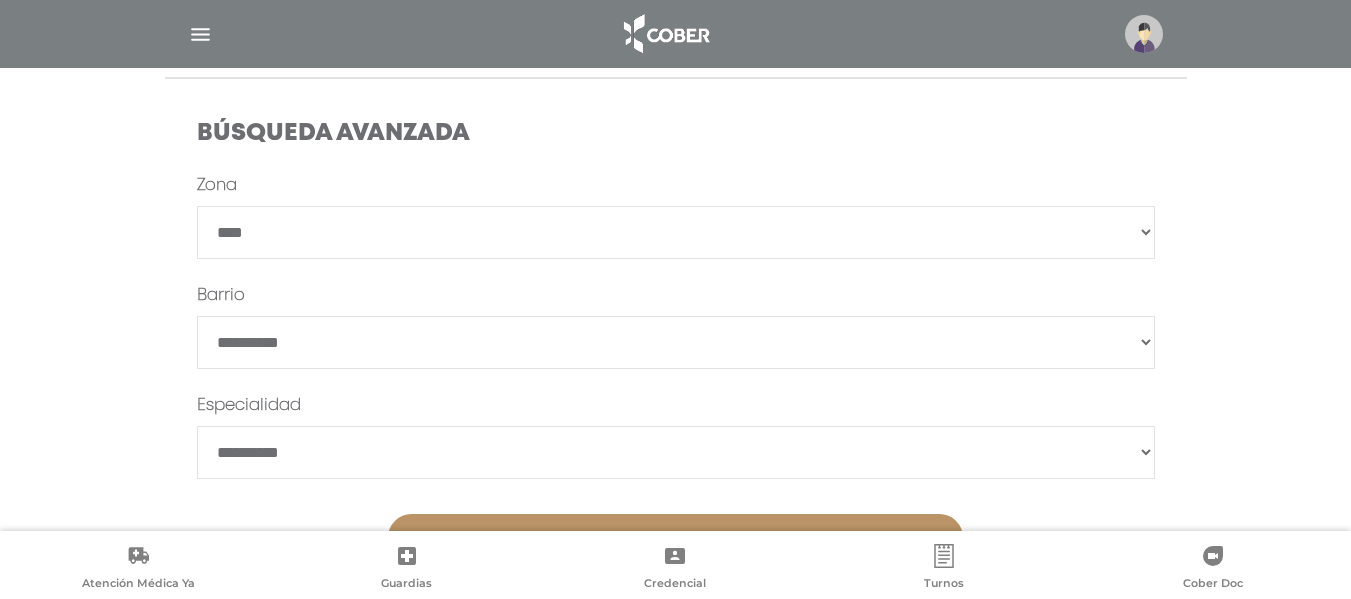 click on "**********" at bounding box center [676, 232] 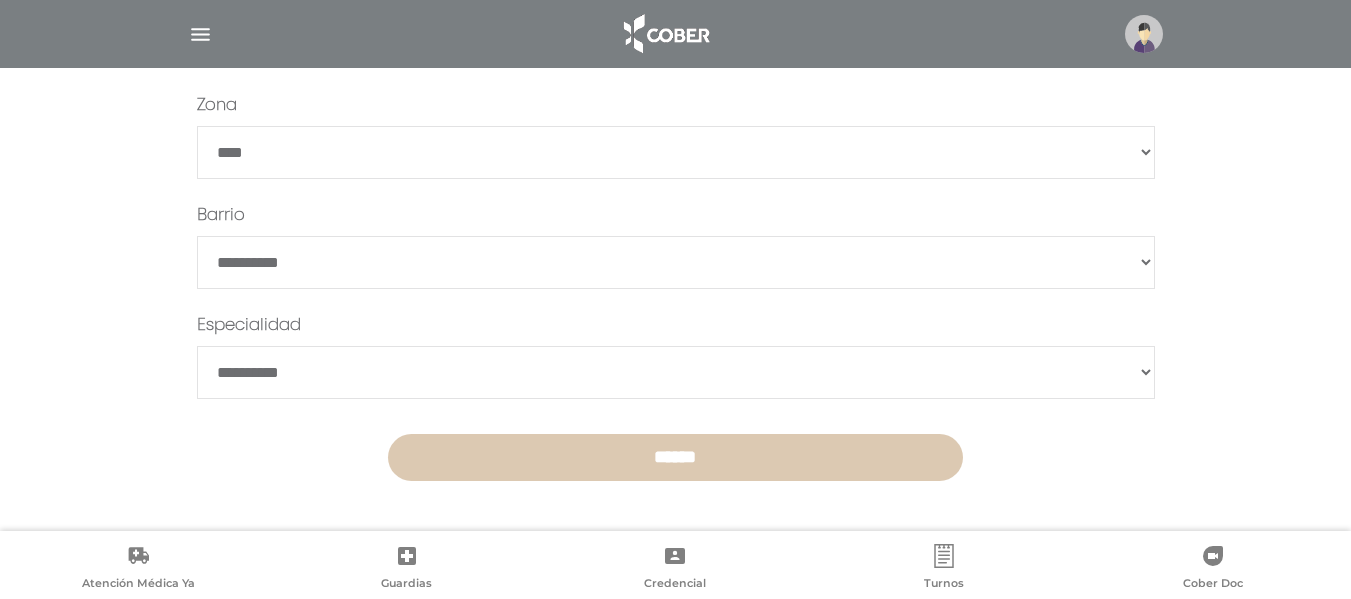 click on "******" at bounding box center (675, 457) 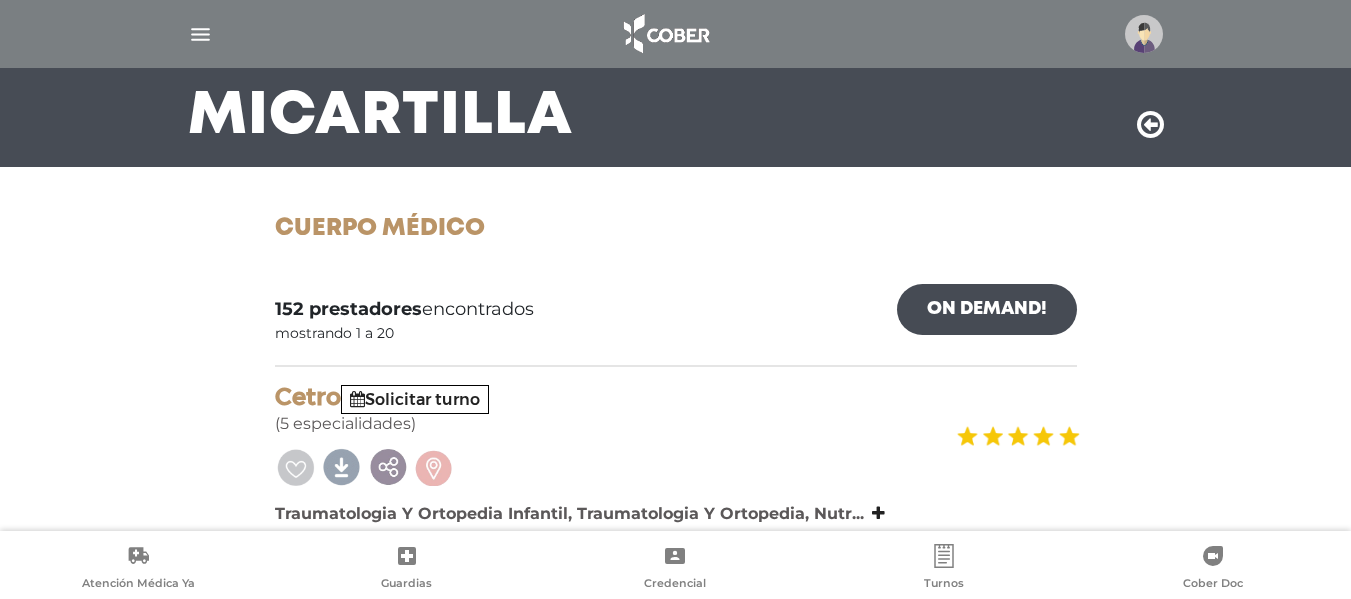 scroll, scrollTop: 142, scrollLeft: 0, axis: vertical 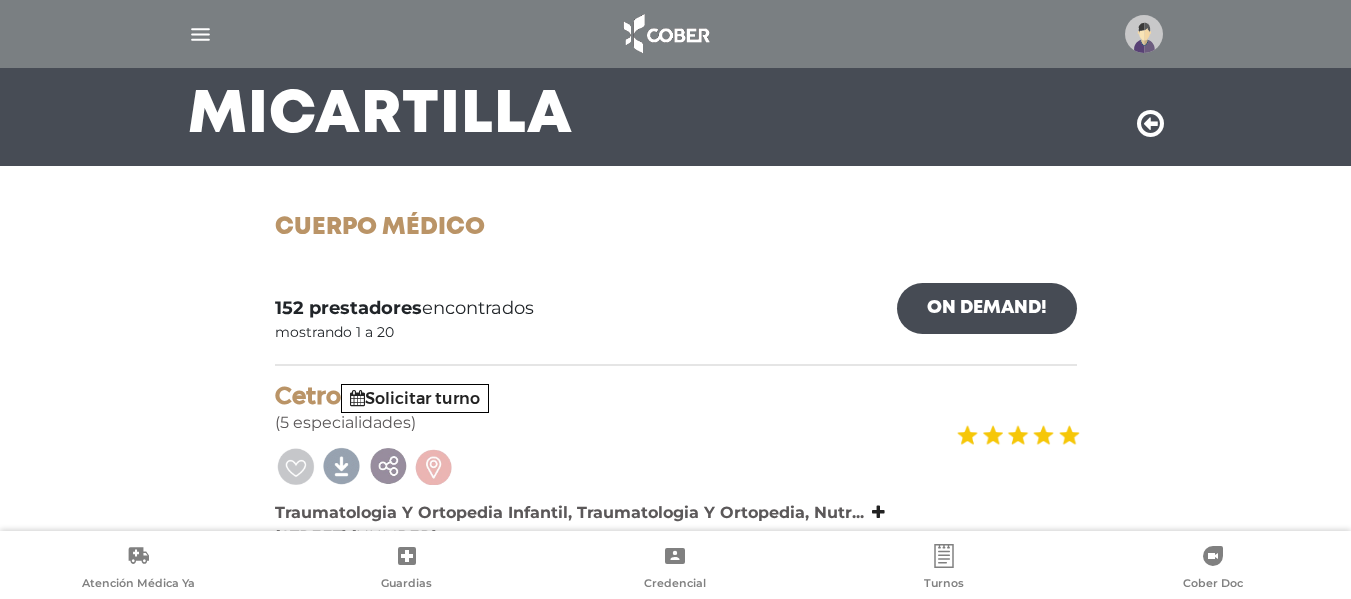 click on "On Demand!" at bounding box center (987, 308) 